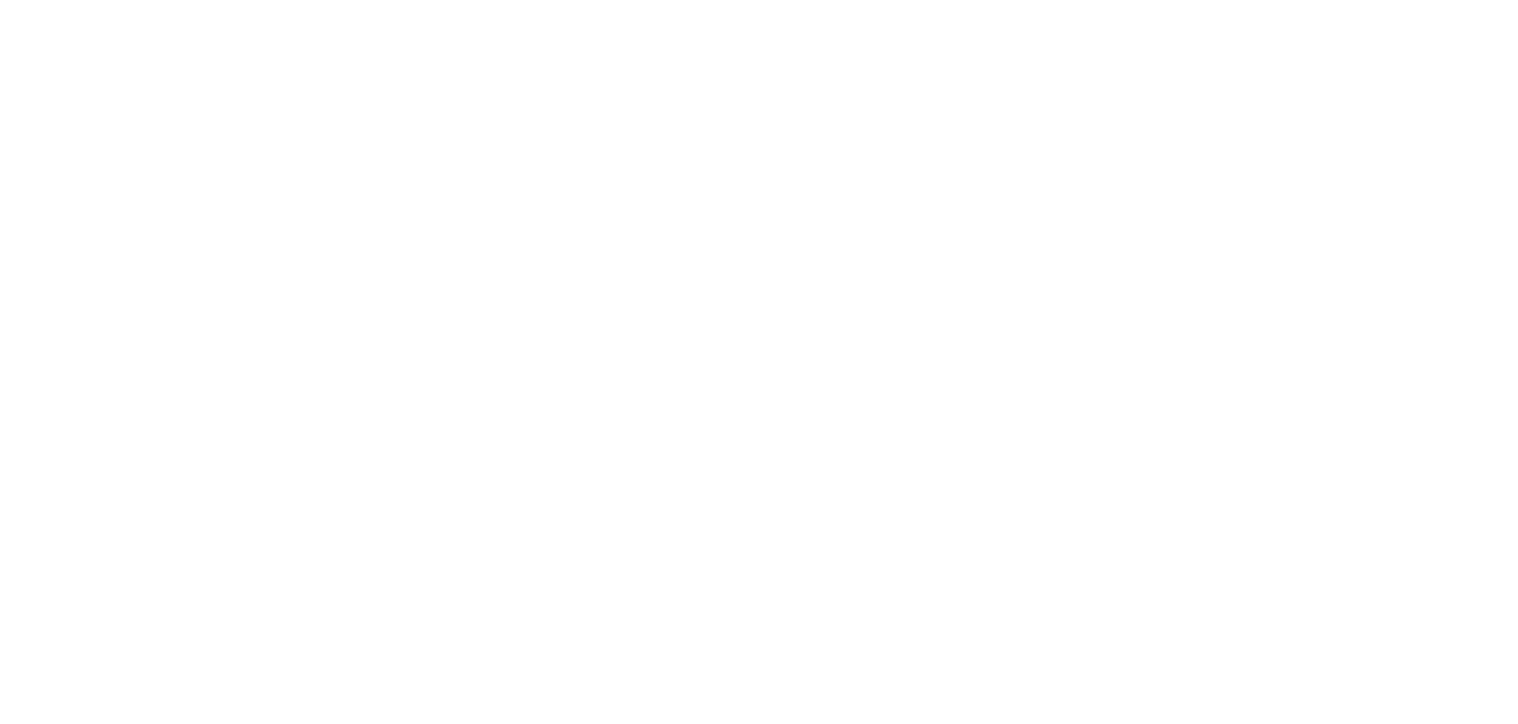 scroll, scrollTop: 0, scrollLeft: 0, axis: both 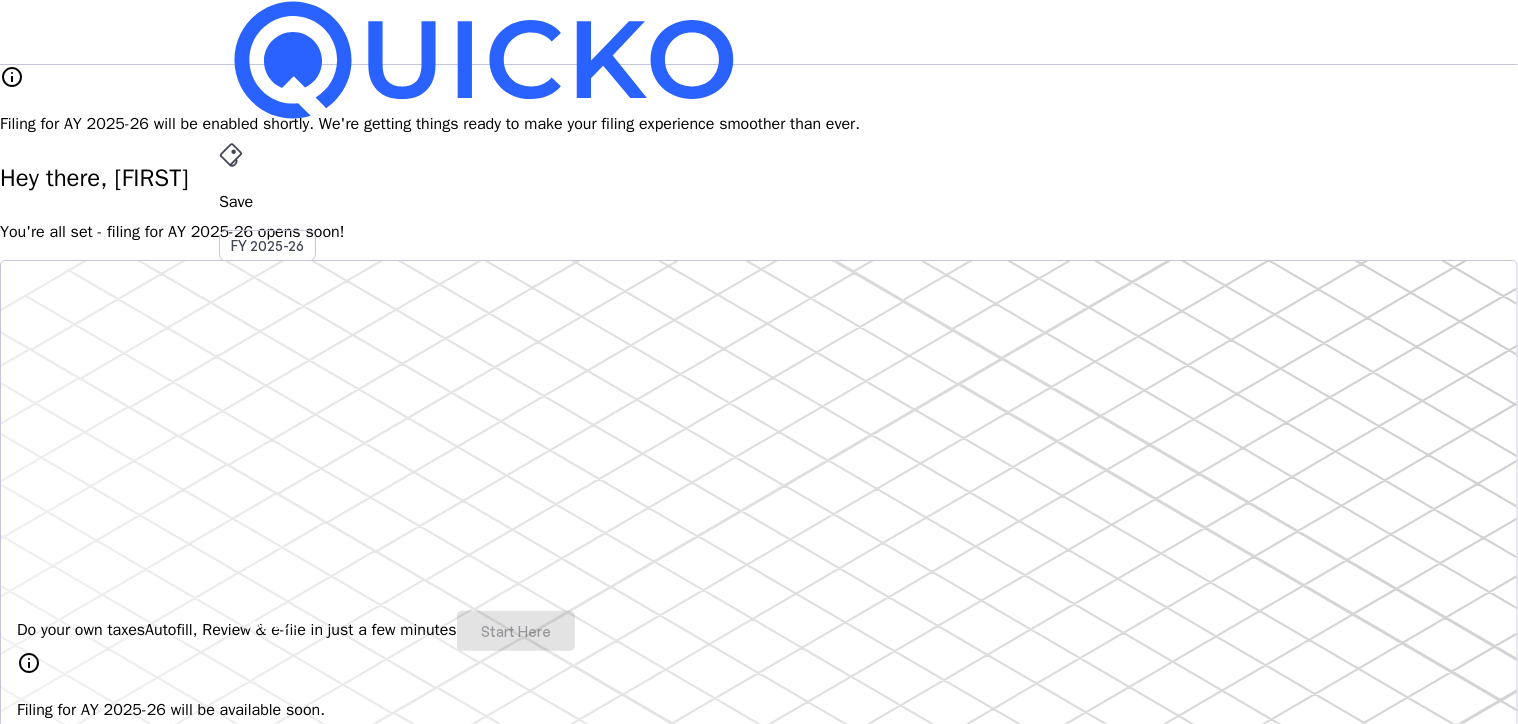 click on "info Filing for AY 2025-26 will be enabled shortly. We're getting things ready to make your filing experience smoother than ever.  Hey there, [FIRST]   You're all set - filing for AY 2025-26 opens soon!   Do your own taxes   Autofill, Review & e-file in just a few minutes   Start Here  info Filing for AY 2025-26 will be available soon.   4.8/5 | 1400 reviews   We do your taxes   Expert will prepare, review & e-file your tax return, making sure nothing gets missed.   Explore   Benefits of filing on Quicko  Fetch everything using Autofill Automatically retrieve your income, deductions, tax credits & losses directly from ITD. No need of any forms! Connect to multiple apps In just a few clicks, seamlessly fetch all your trades directly from your broker and ensure accurate reporting. Get Personalized Insights Gain full visibility into the computation. Easily view and understand how your taxes are calculated.  Explore  Upgrade to Elite Learn More File Revised Return Revise Return View E-Filed Returns Explore FAQs" at bounding box center [759, 1619] 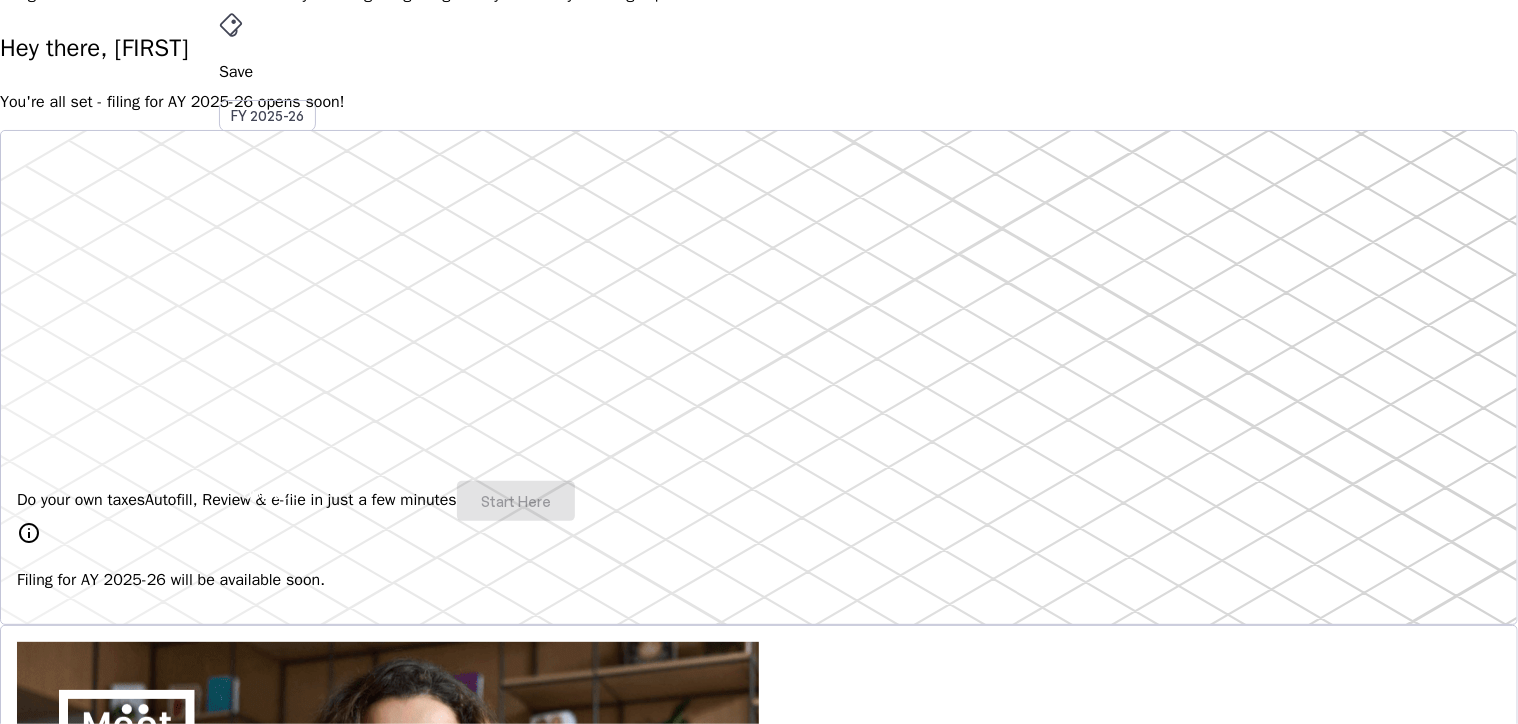 scroll, scrollTop: 0, scrollLeft: 0, axis: both 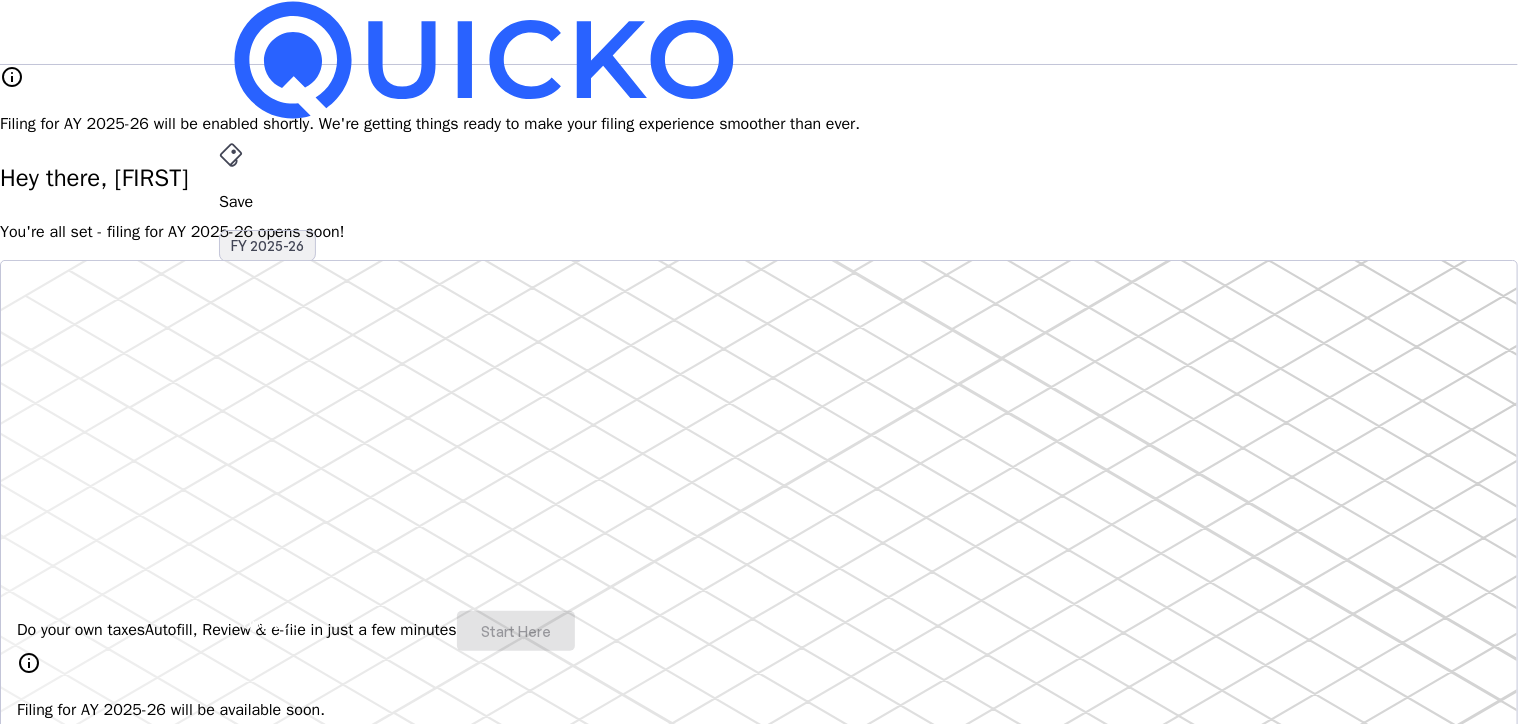 click on "FY 2025-26" at bounding box center (267, 246) 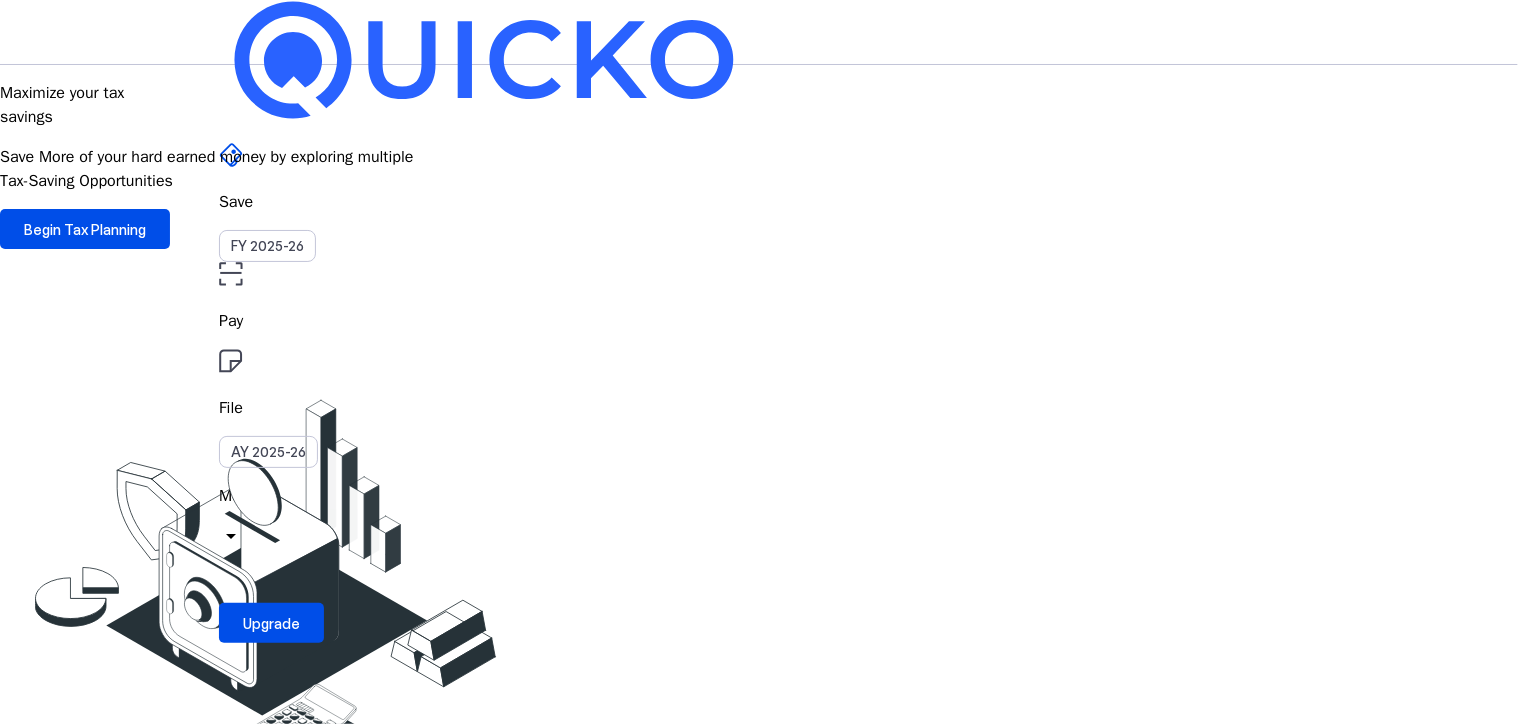 click at bounding box center (230, 273) 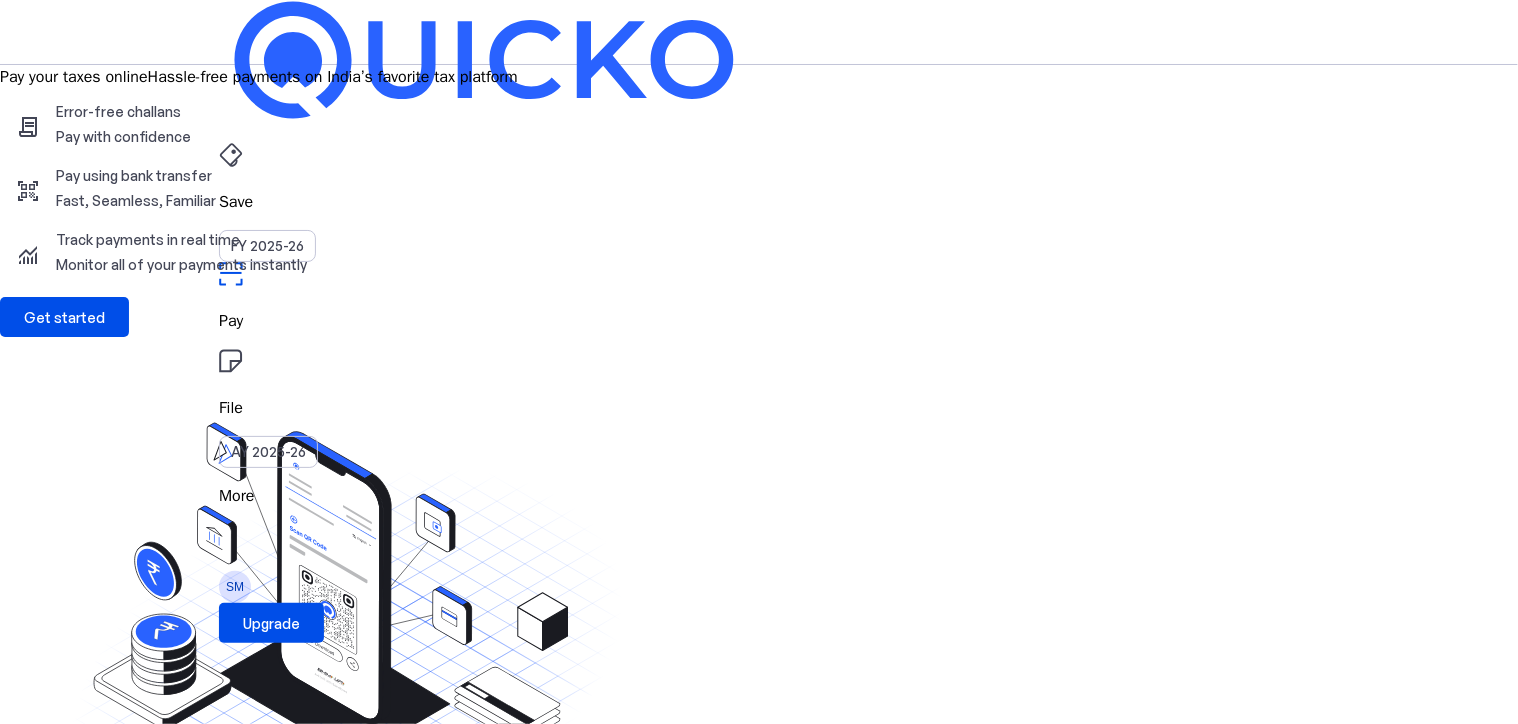 click on "File" at bounding box center (759, 202) 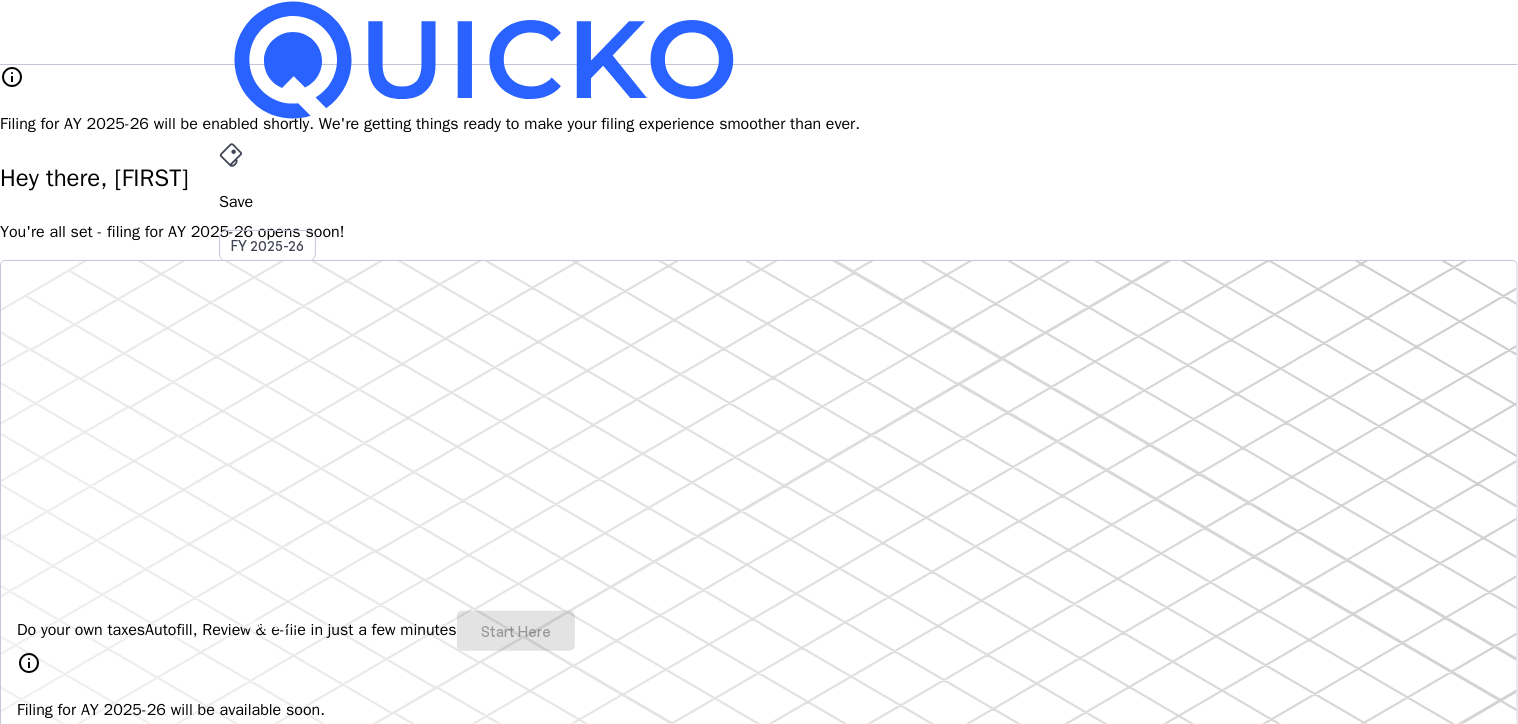 click on "Do your own taxes   Autofill, Review & e-file in just a few minutes   Start Here" at bounding box center (759, 631) 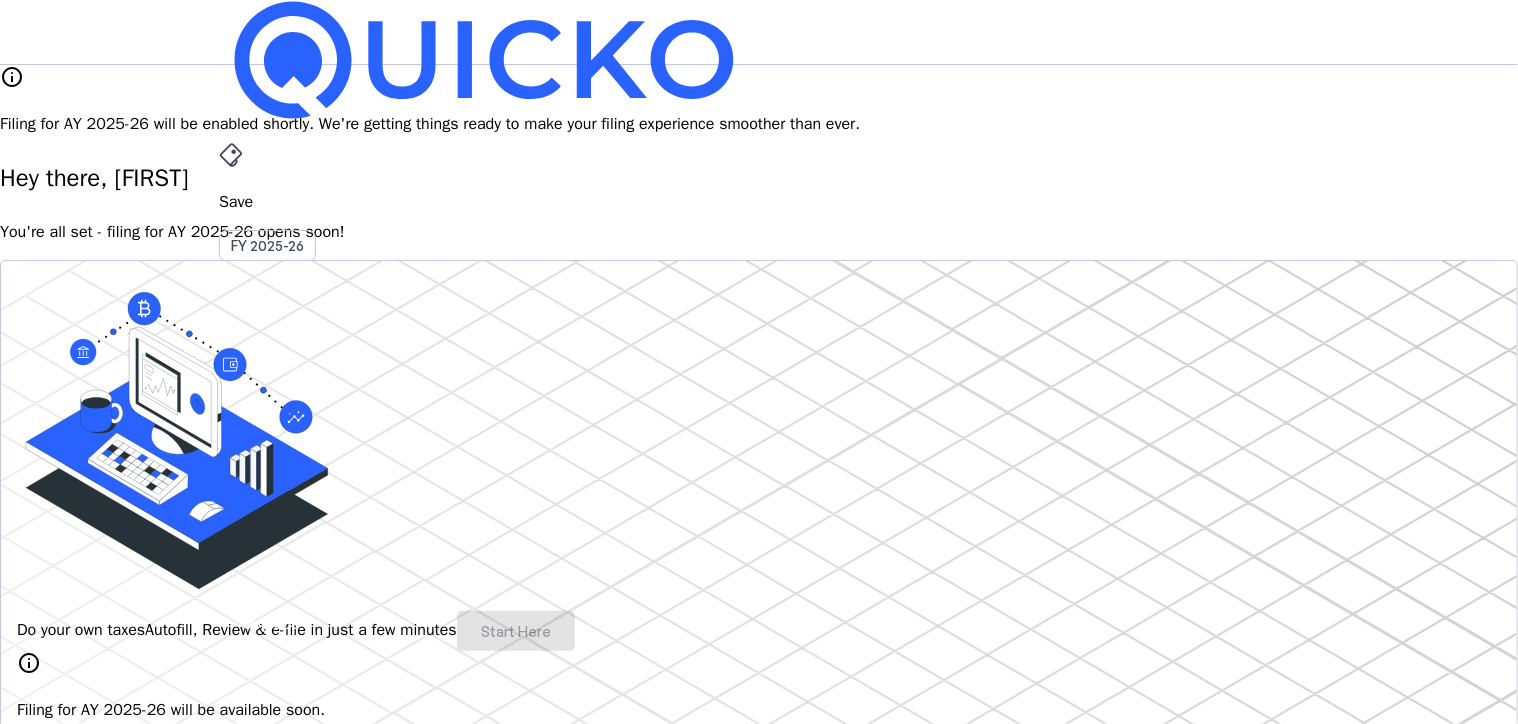 click on "Do your own taxes   Autofill, Review & e-file in just a few minutes   Start Here" at bounding box center (759, 631) 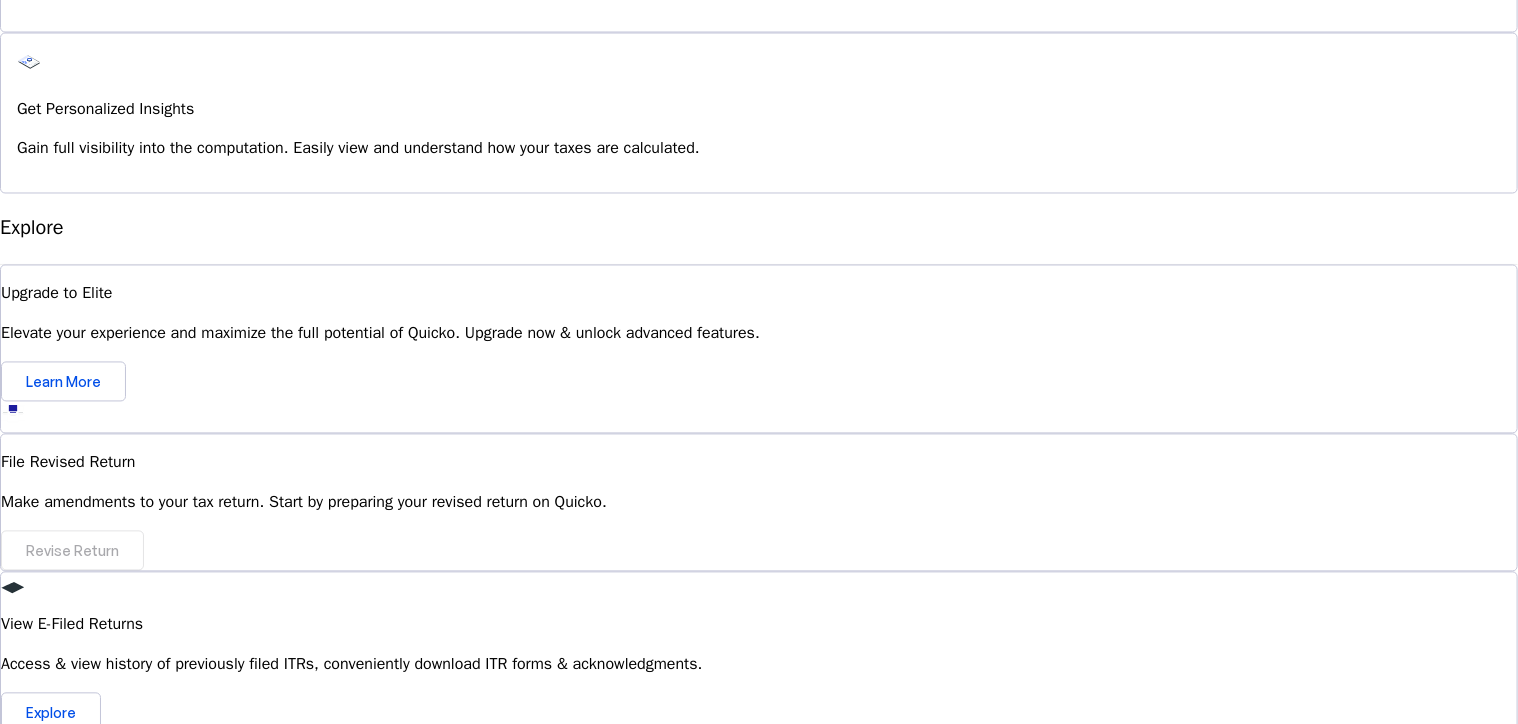 scroll, scrollTop: 1782, scrollLeft: 0, axis: vertical 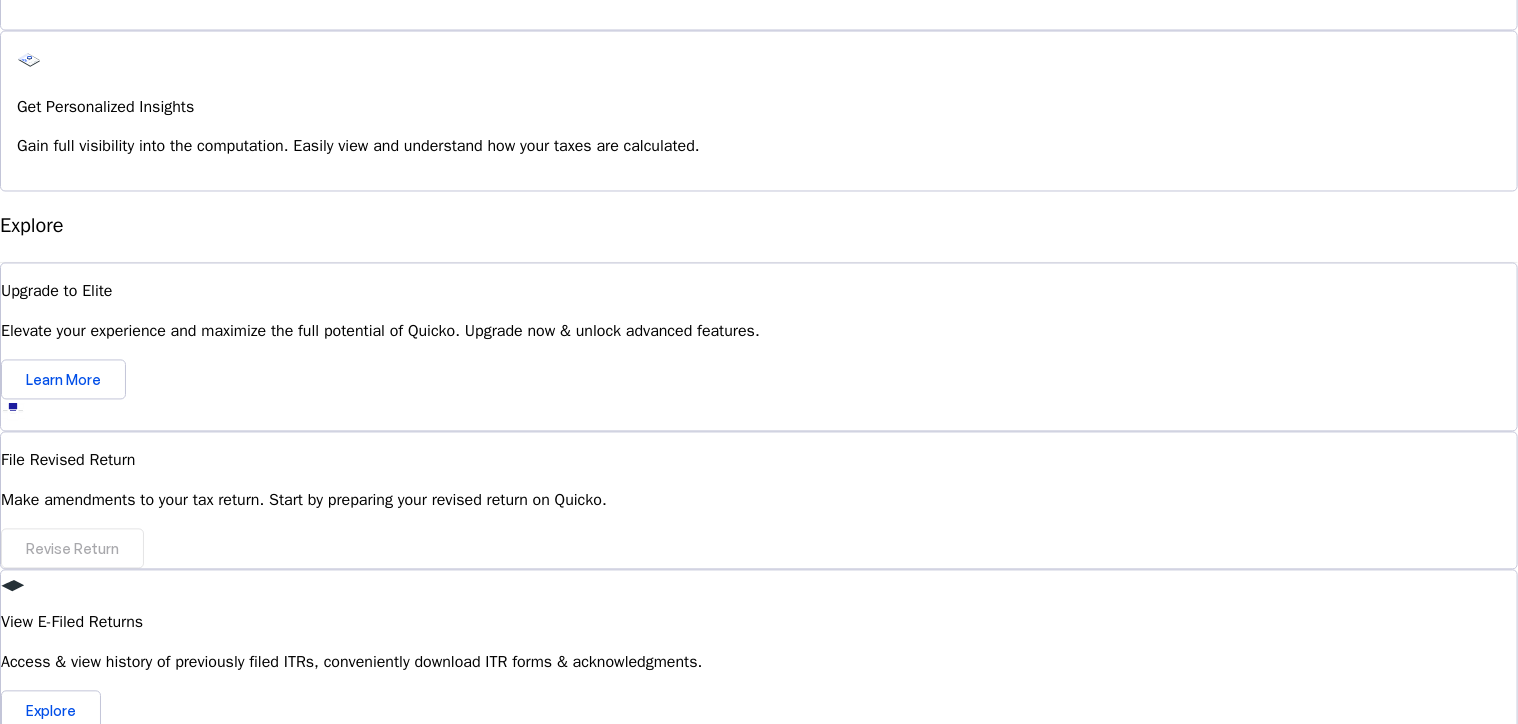 click on "What support options are available if I have questions or issues while using Quicko?" at bounding box center (759, 979) 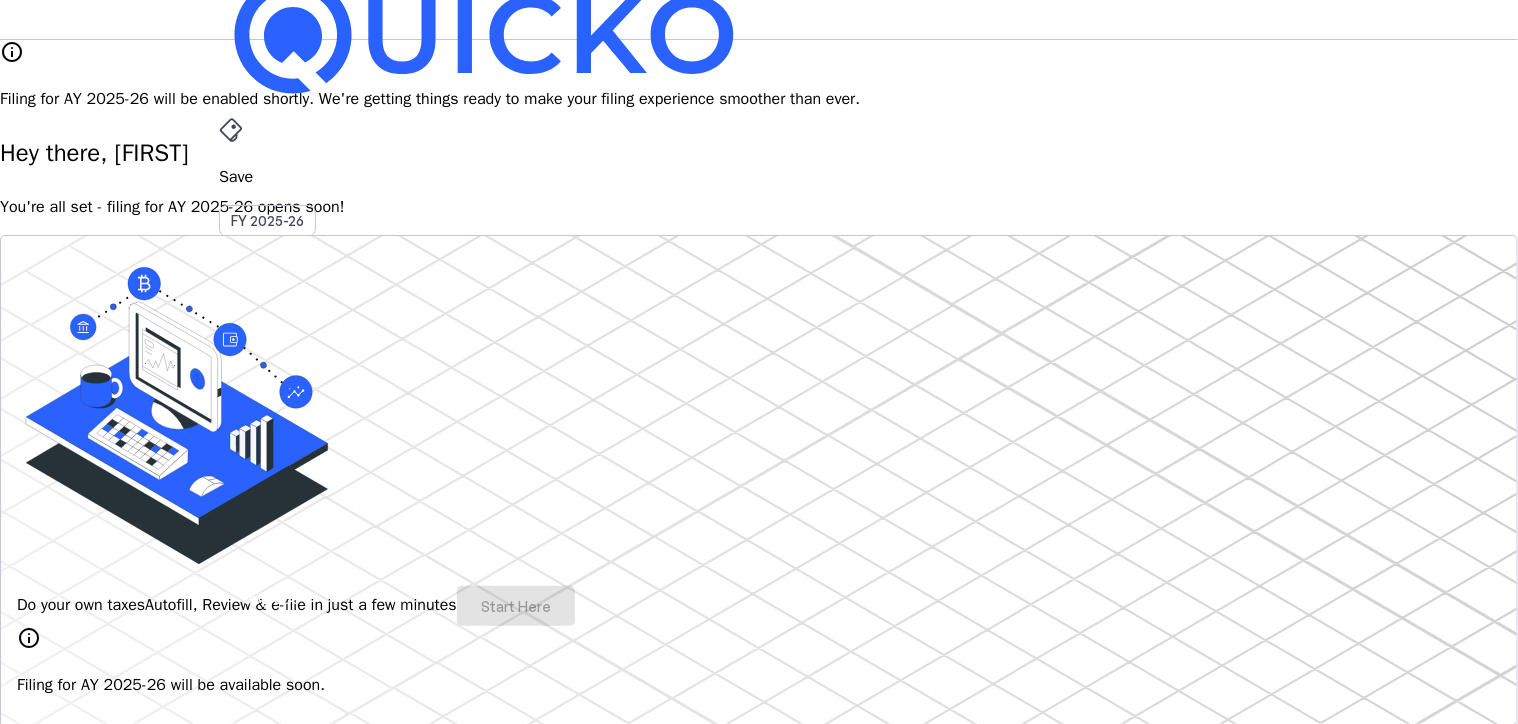 scroll, scrollTop: 0, scrollLeft: 0, axis: both 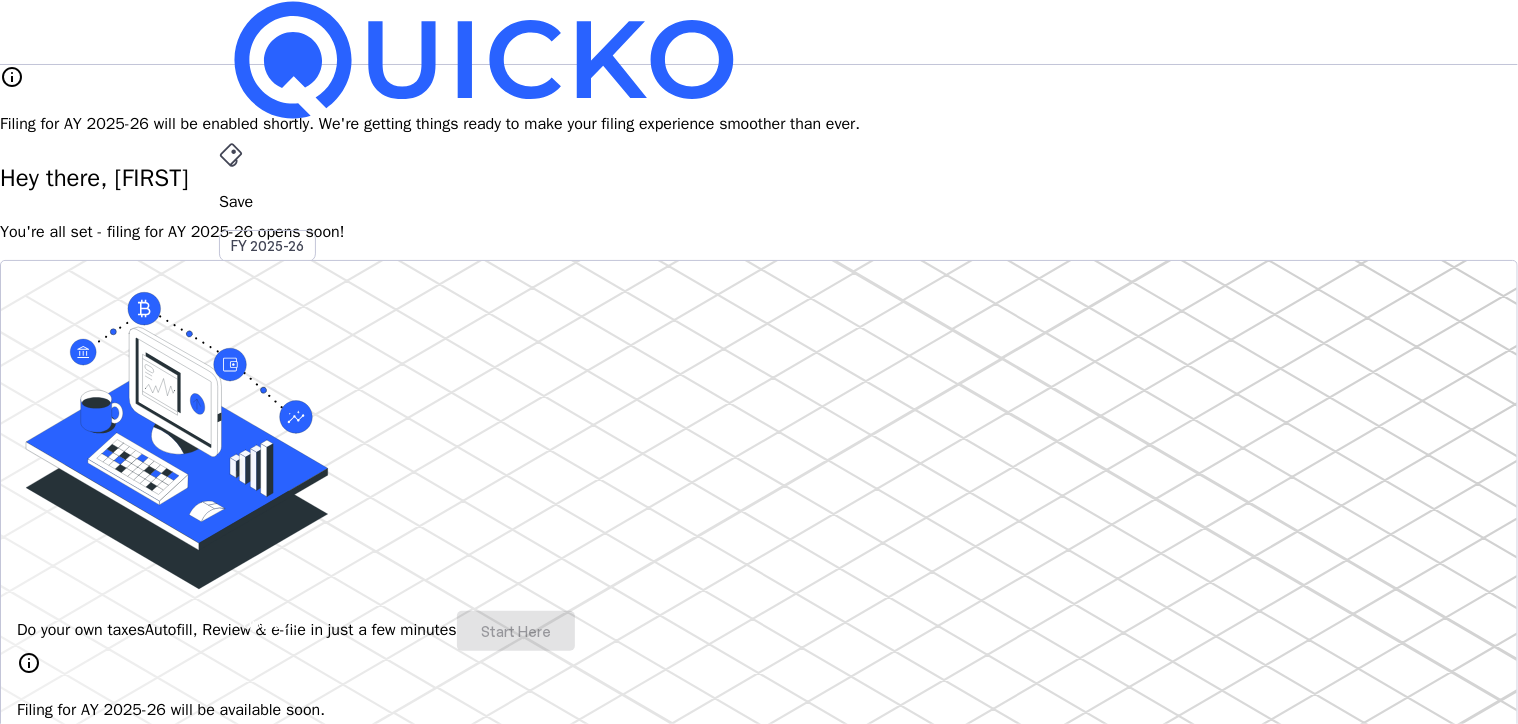 click on "arrow_drop_down" at bounding box center (231, 536) 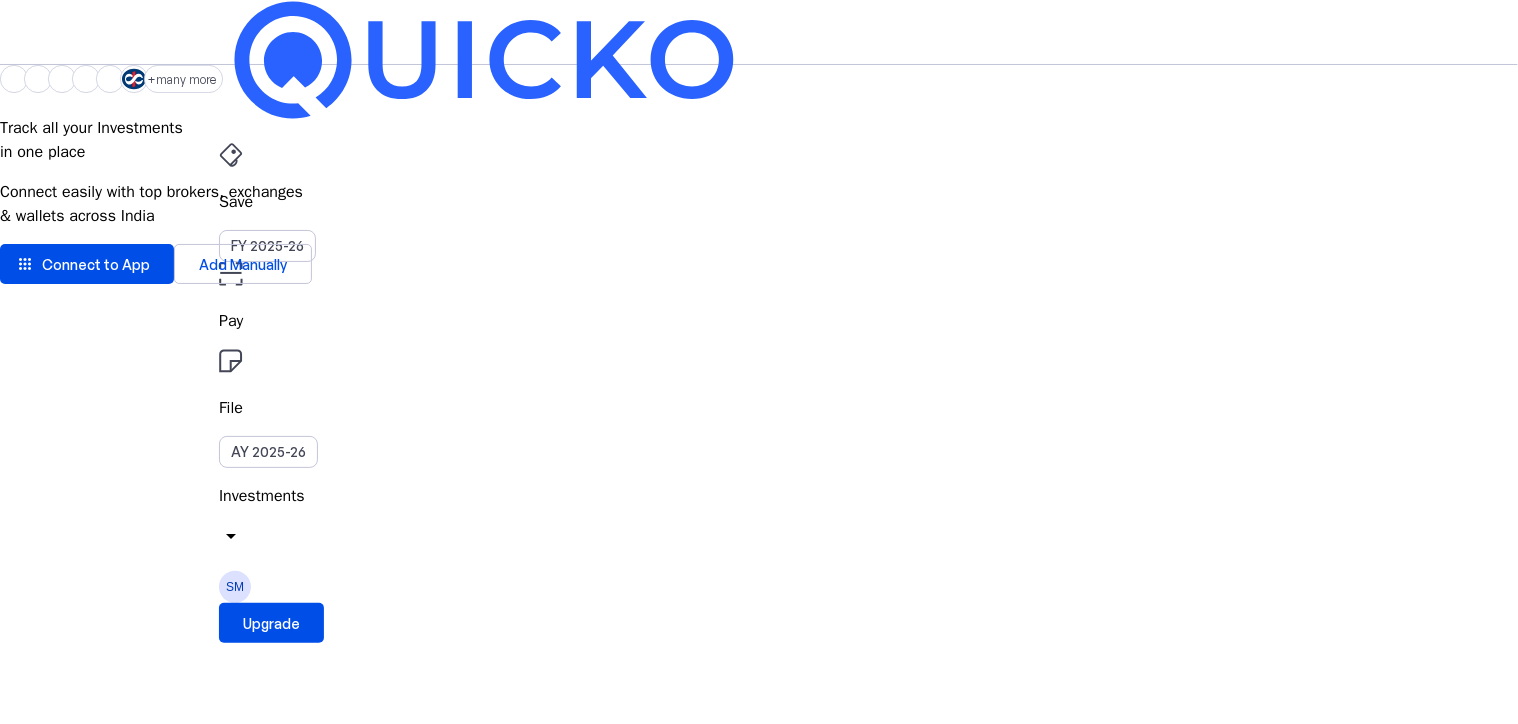 click on "Pay" at bounding box center [759, 202] 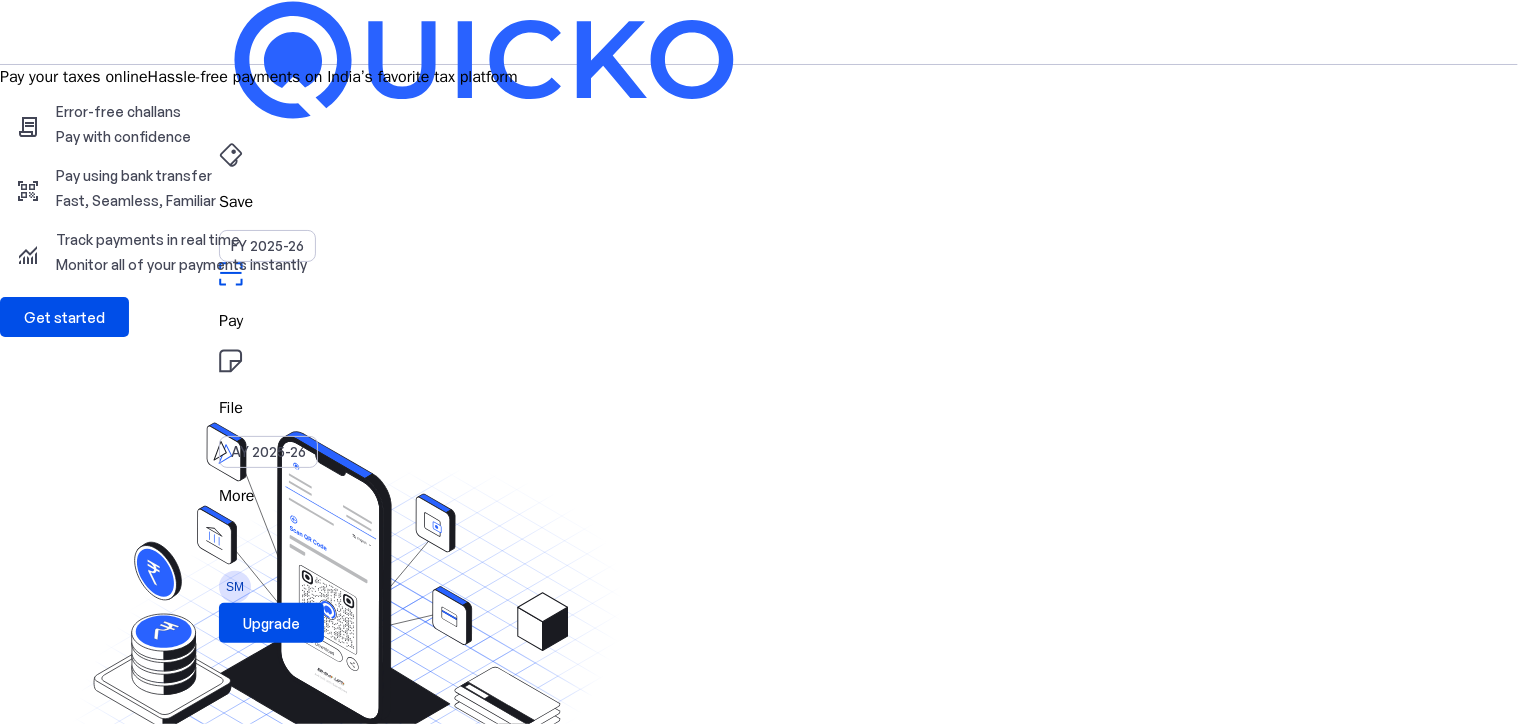 click on "Save FY 2025-26" at bounding box center (759, 202) 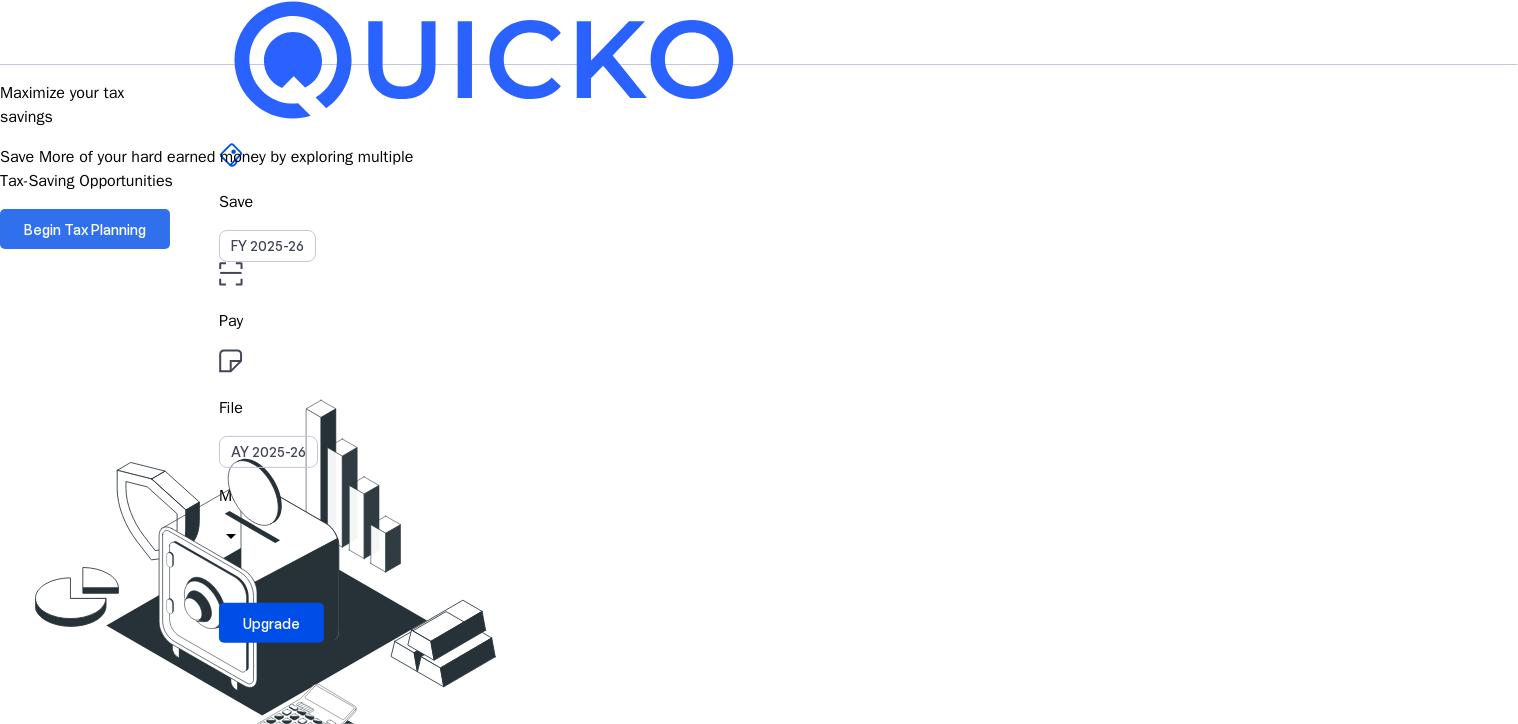 click on "Begin Tax Planning" at bounding box center (85, 229) 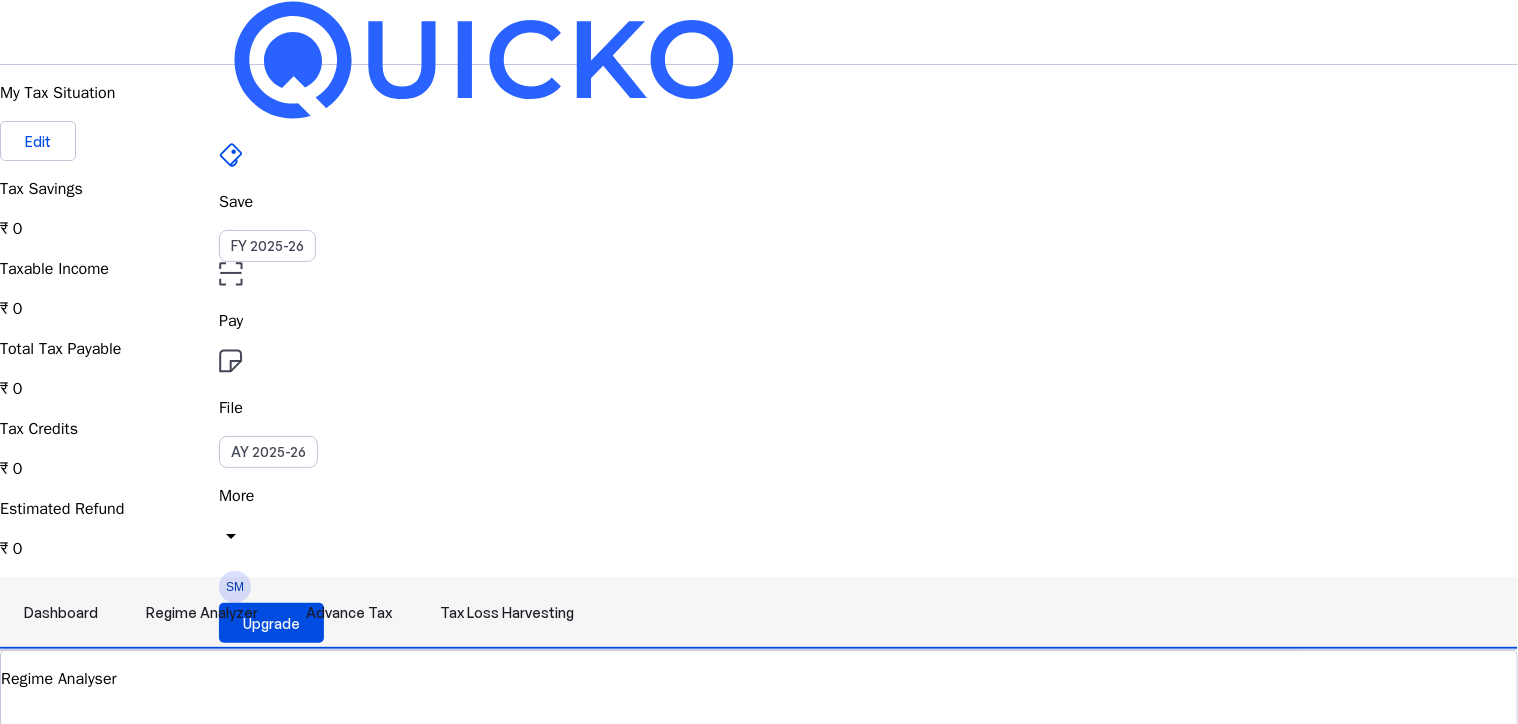 click on "Advance Tax" at bounding box center (349, 613) 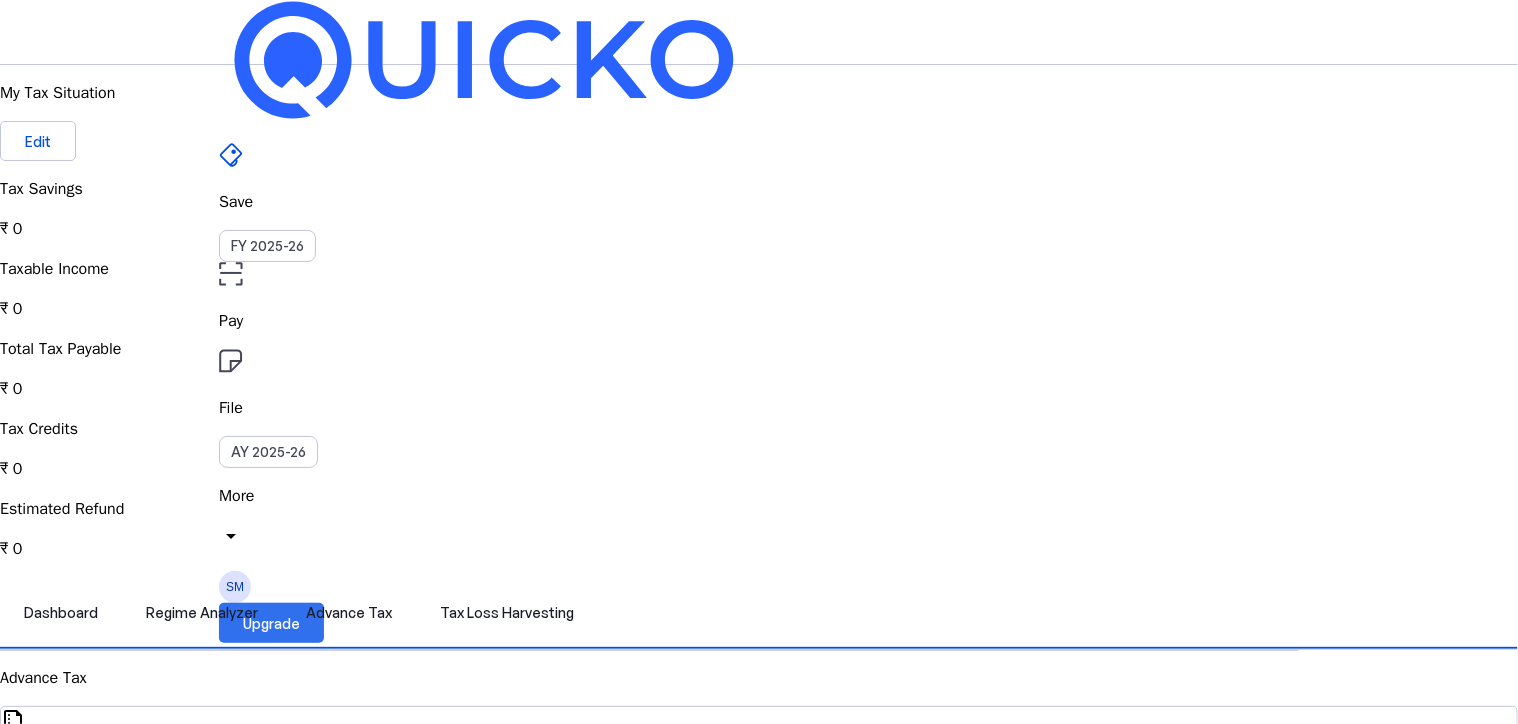 click on "Upgrade" at bounding box center (271, 623) 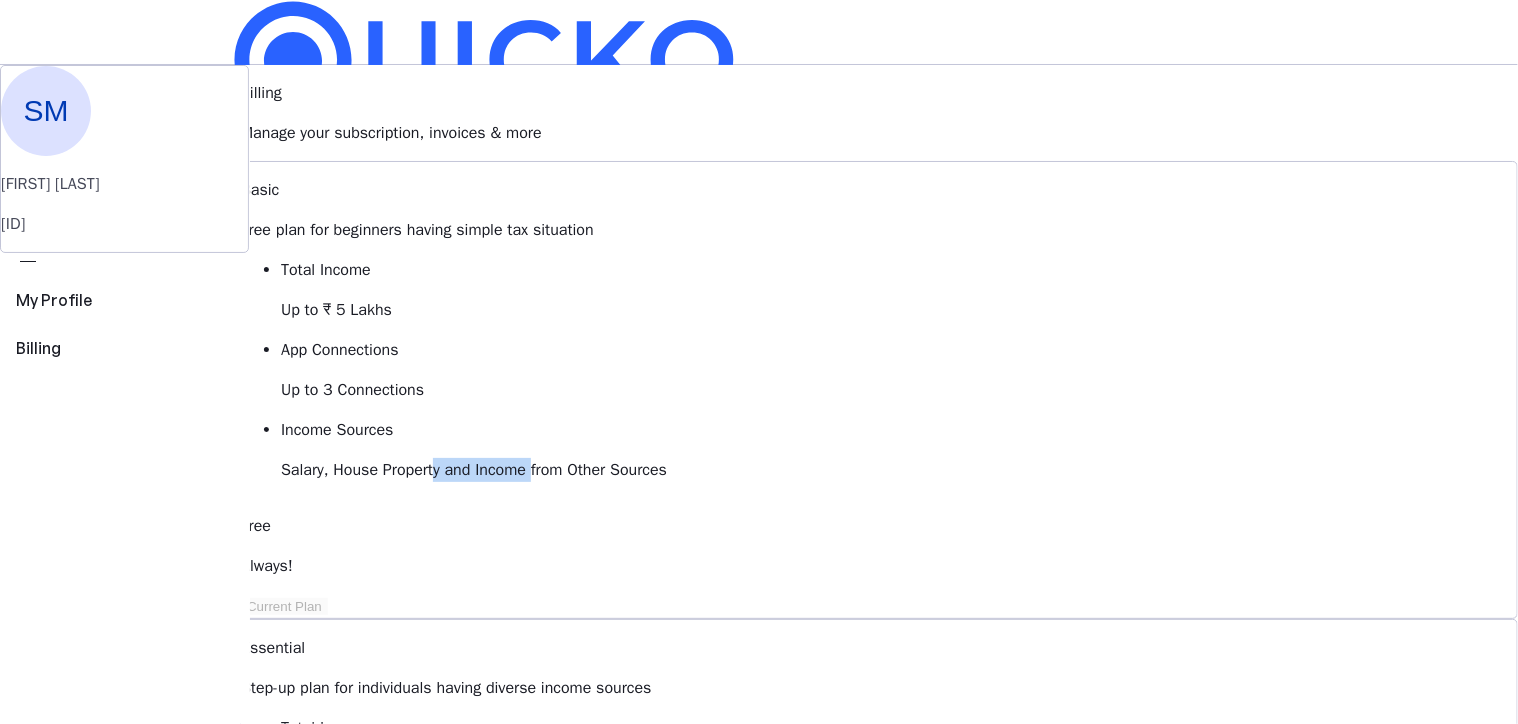 drag, startPoint x: 568, startPoint y: 482, endPoint x: 669, endPoint y: 464, distance: 102.59142 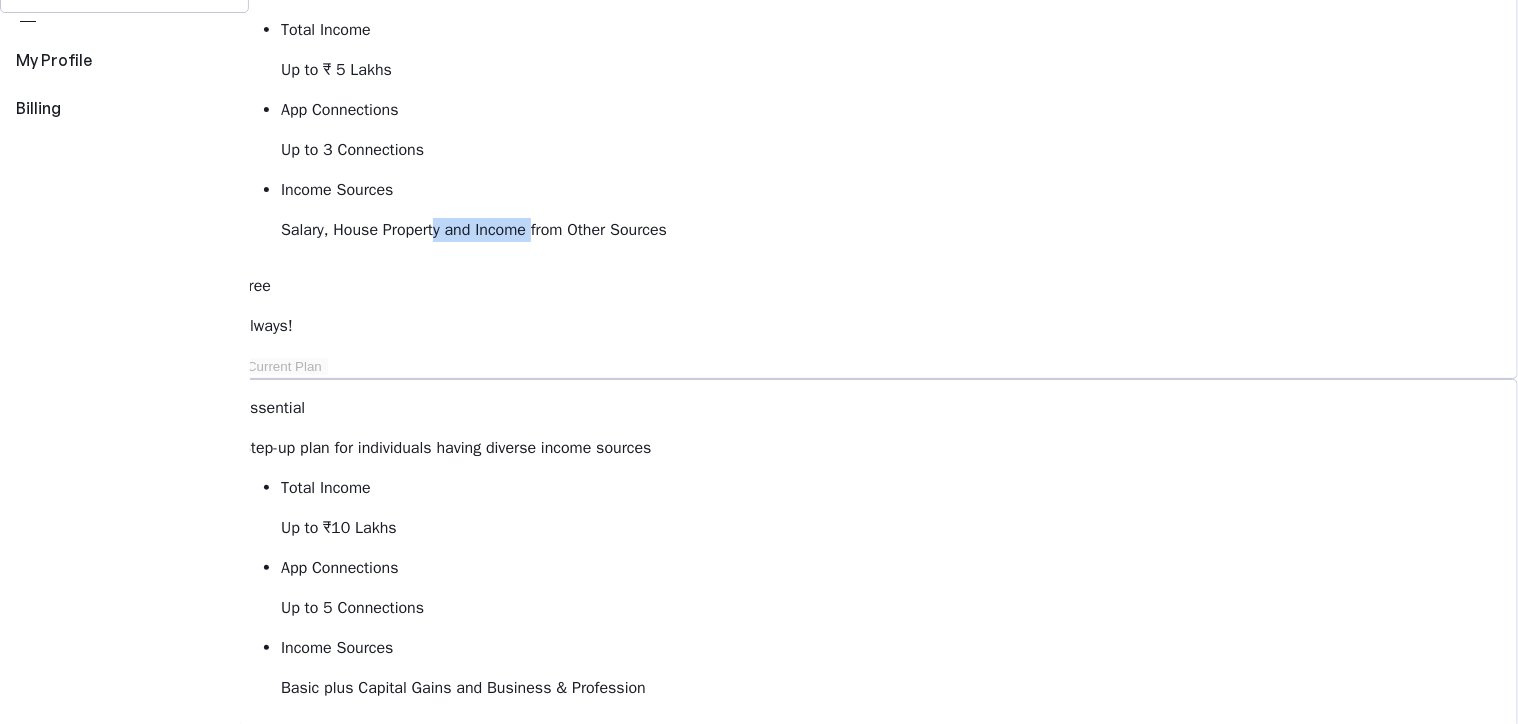 scroll, scrollTop: 280, scrollLeft: 0, axis: vertical 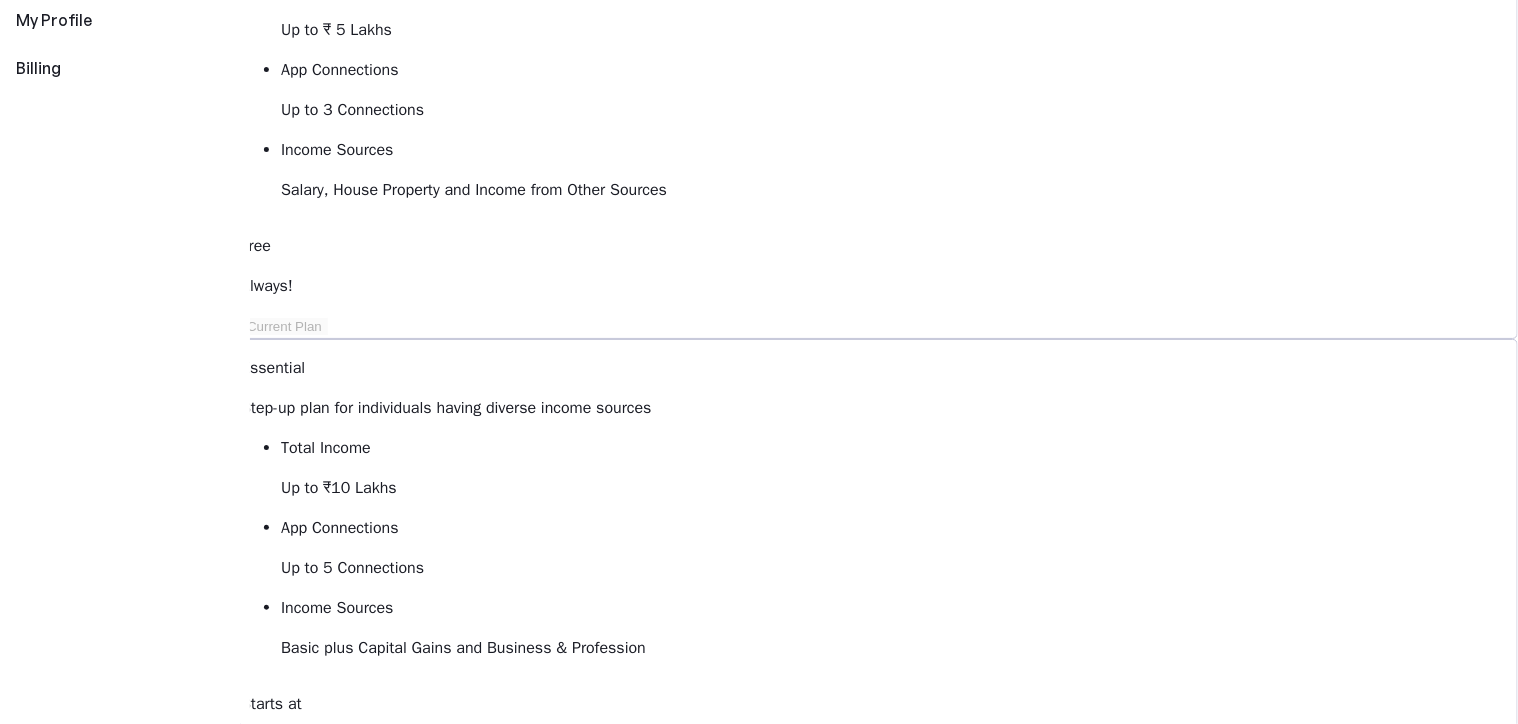 click on "[FIRST] [LAST] [ID] perm_identity My Profile view_carousel Billing" at bounding box center [124, 885] 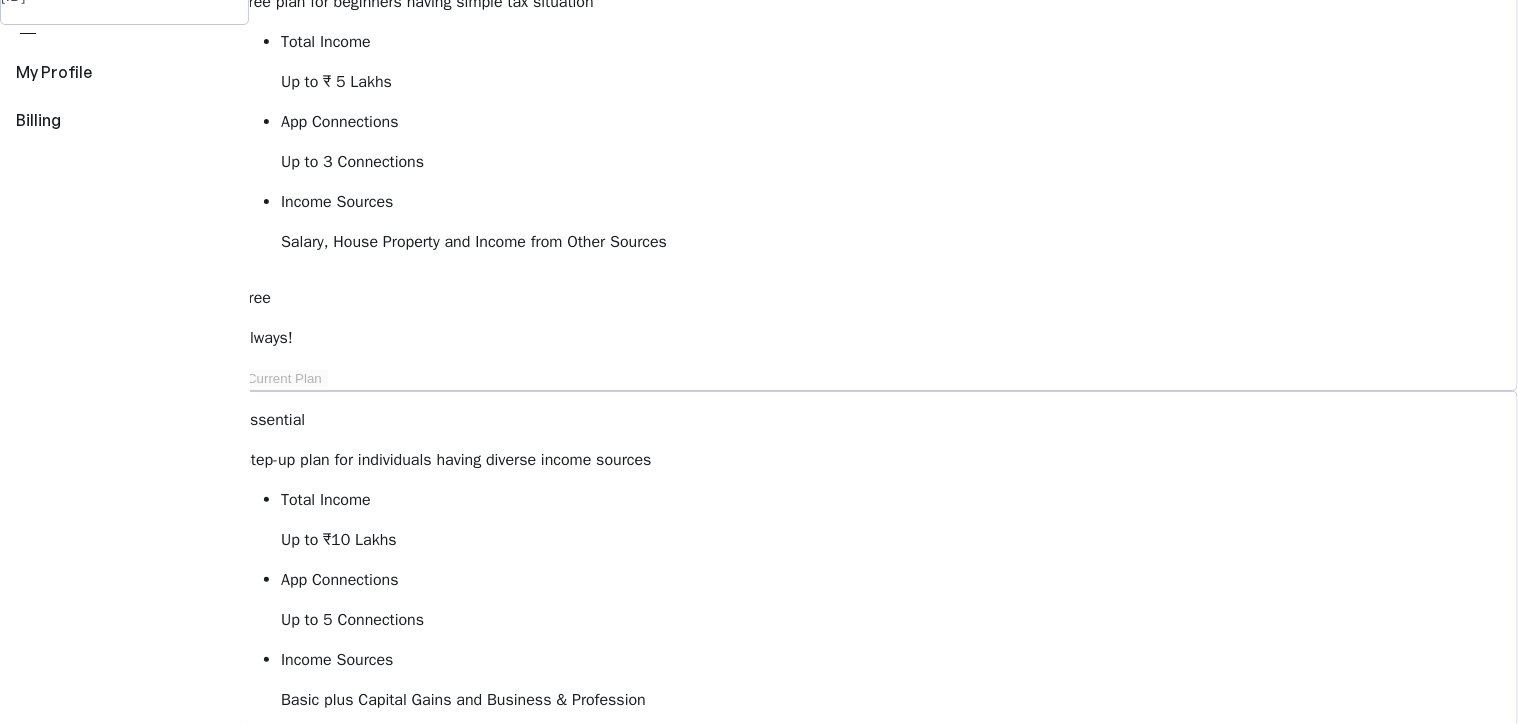 scroll, scrollTop: 0, scrollLeft: 0, axis: both 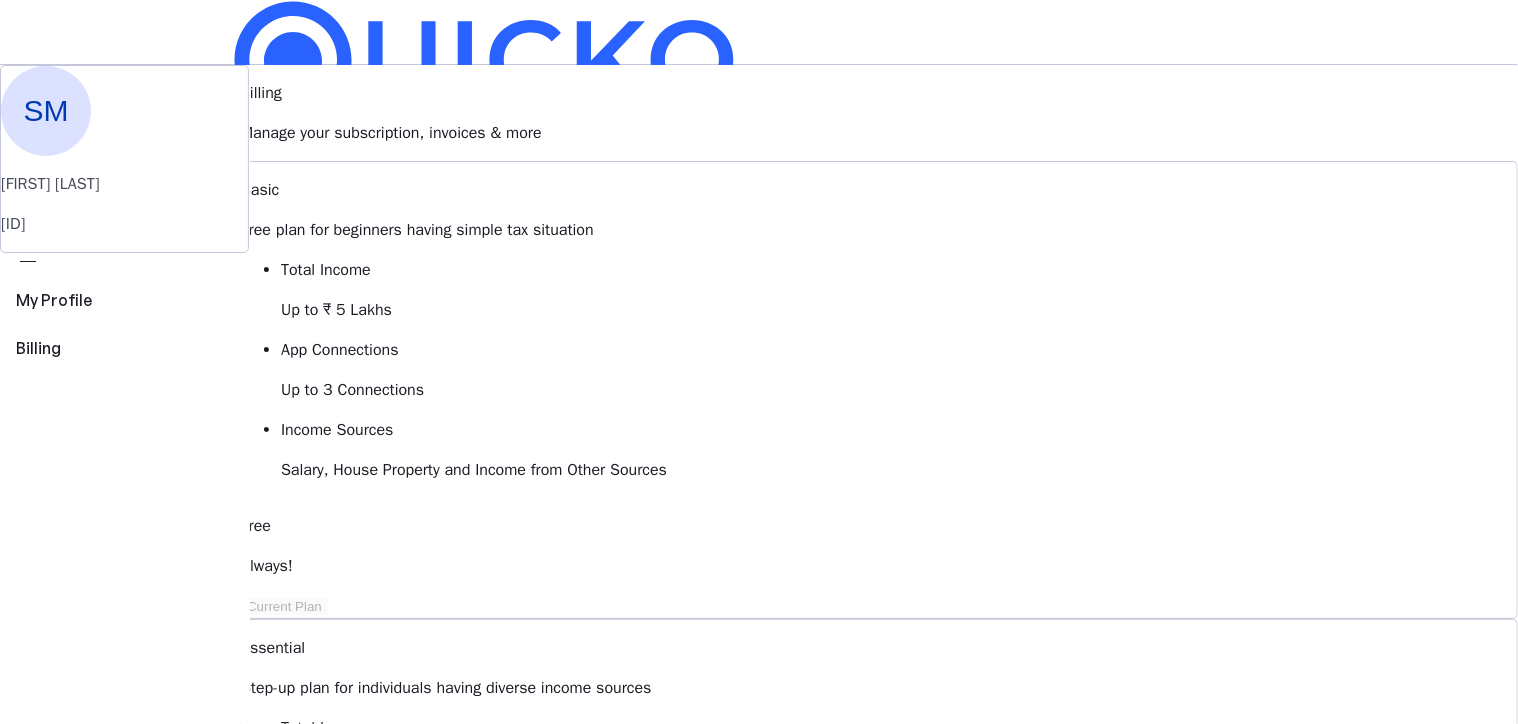 click on "File" at bounding box center [759, 321] 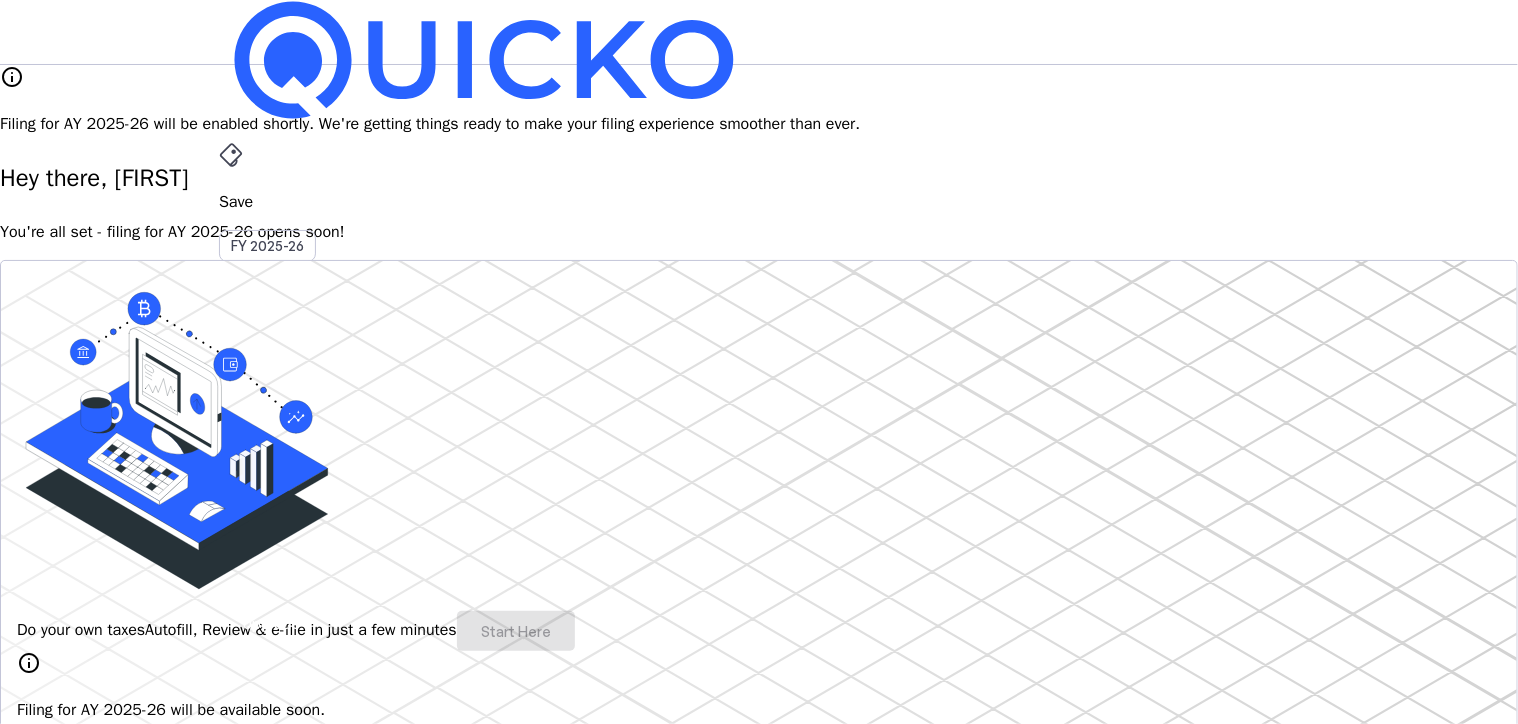 click on "Do your own taxes   Autofill, Review & e-file in just a few minutes   Start Here" at bounding box center (759, 631) 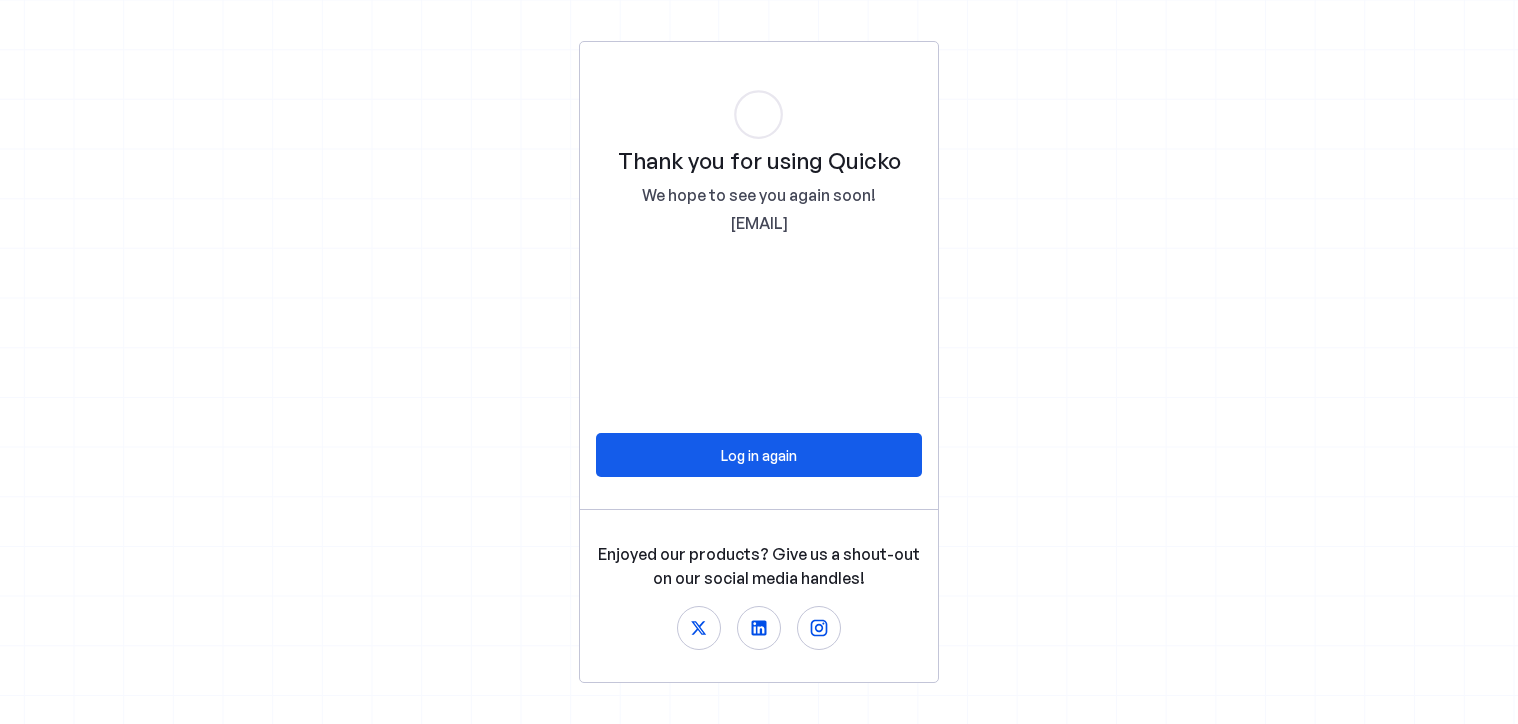 scroll, scrollTop: 0, scrollLeft: 0, axis: both 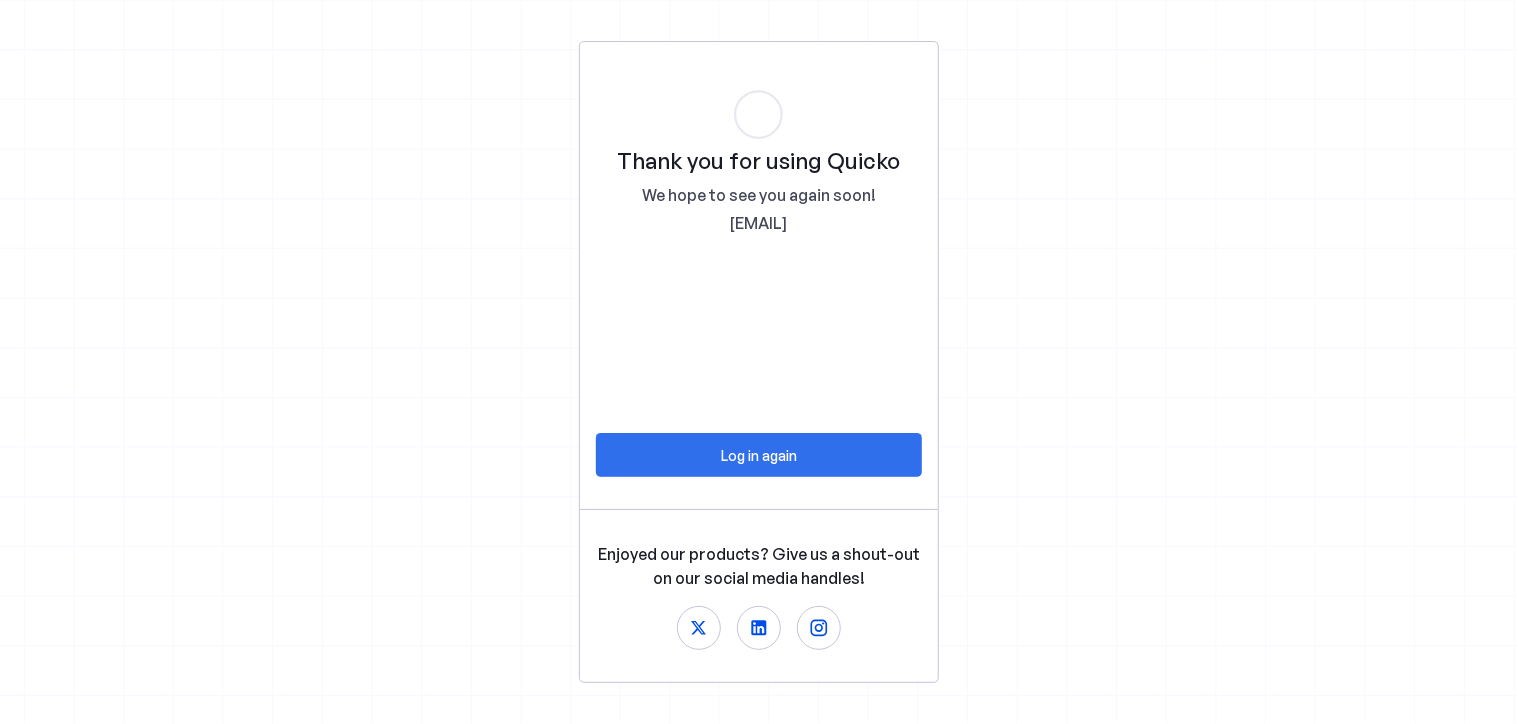 click at bounding box center [759, 455] 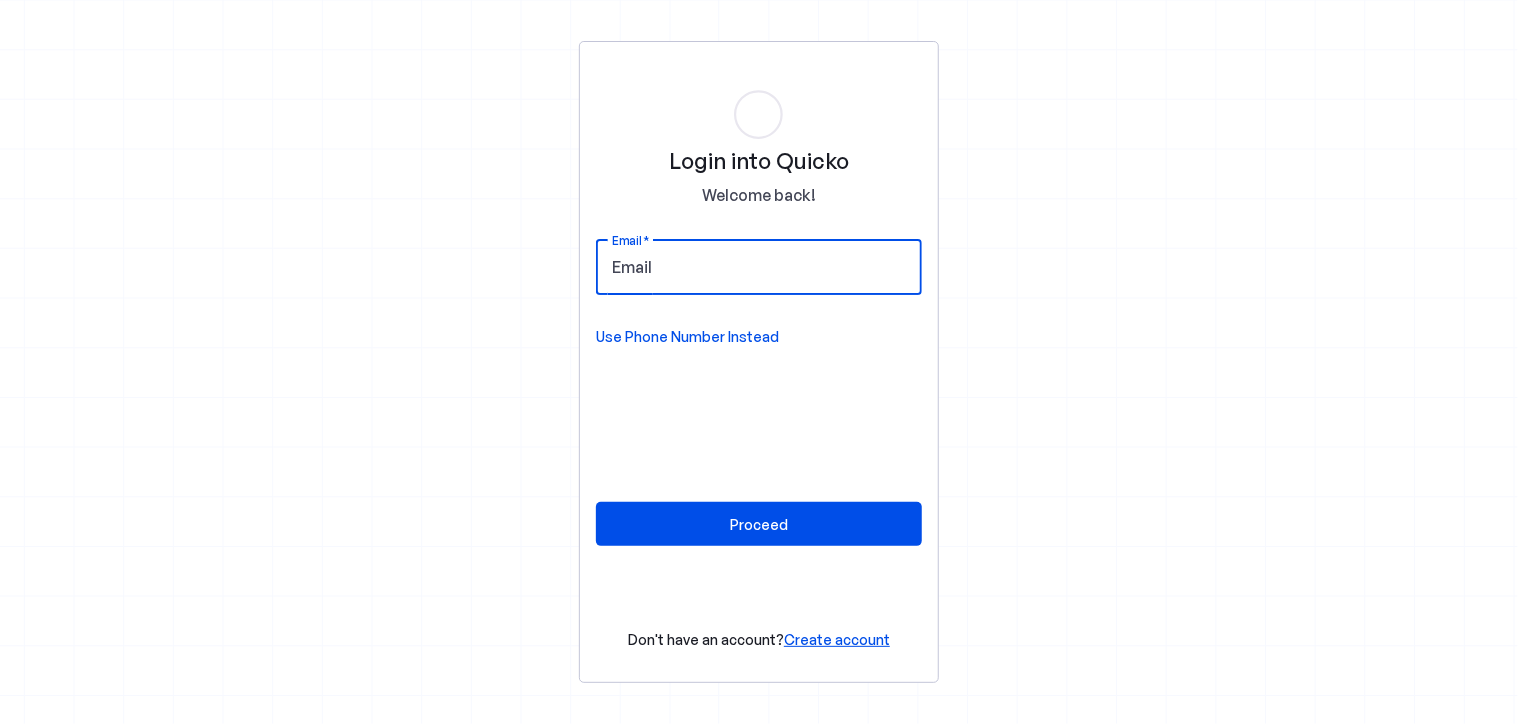 click on "Email" at bounding box center (759, 267) 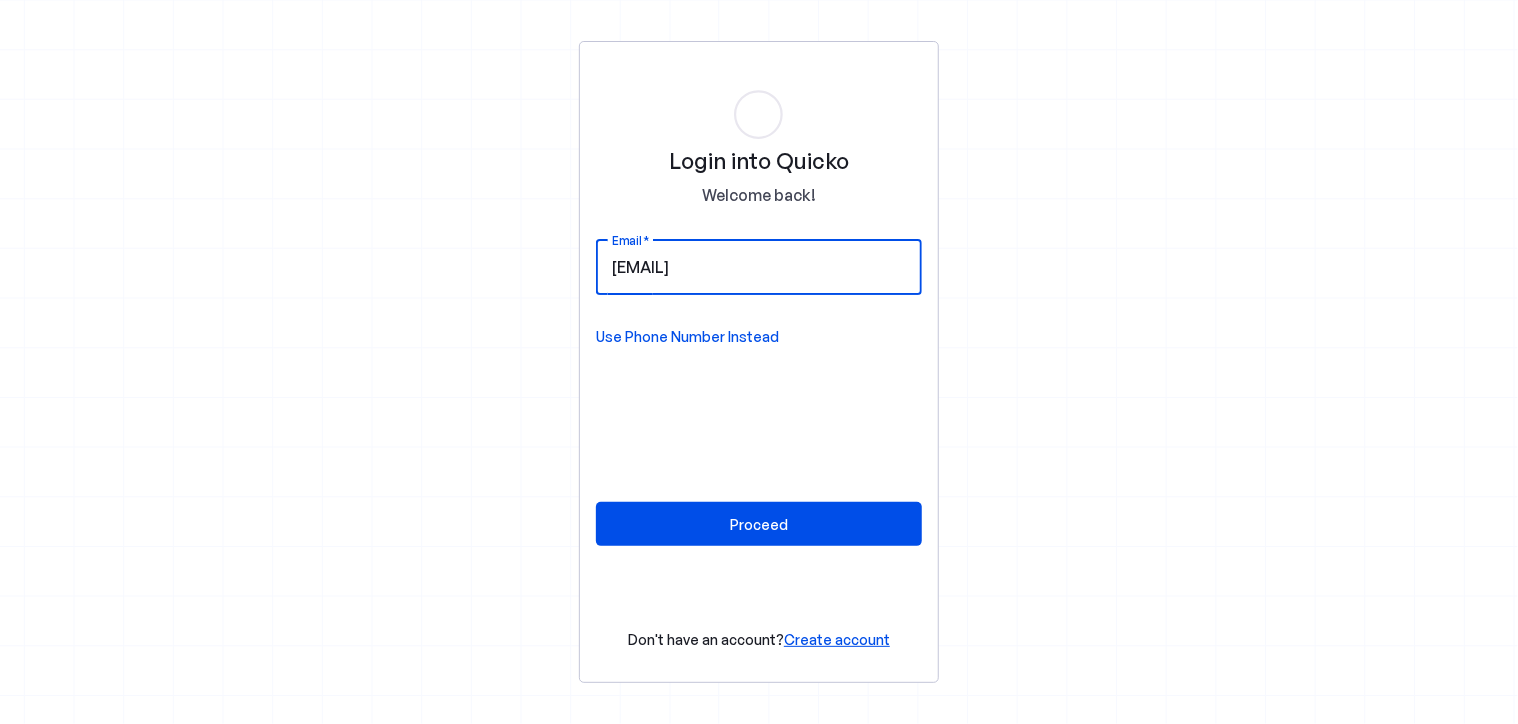 type on "[EMAIL]" 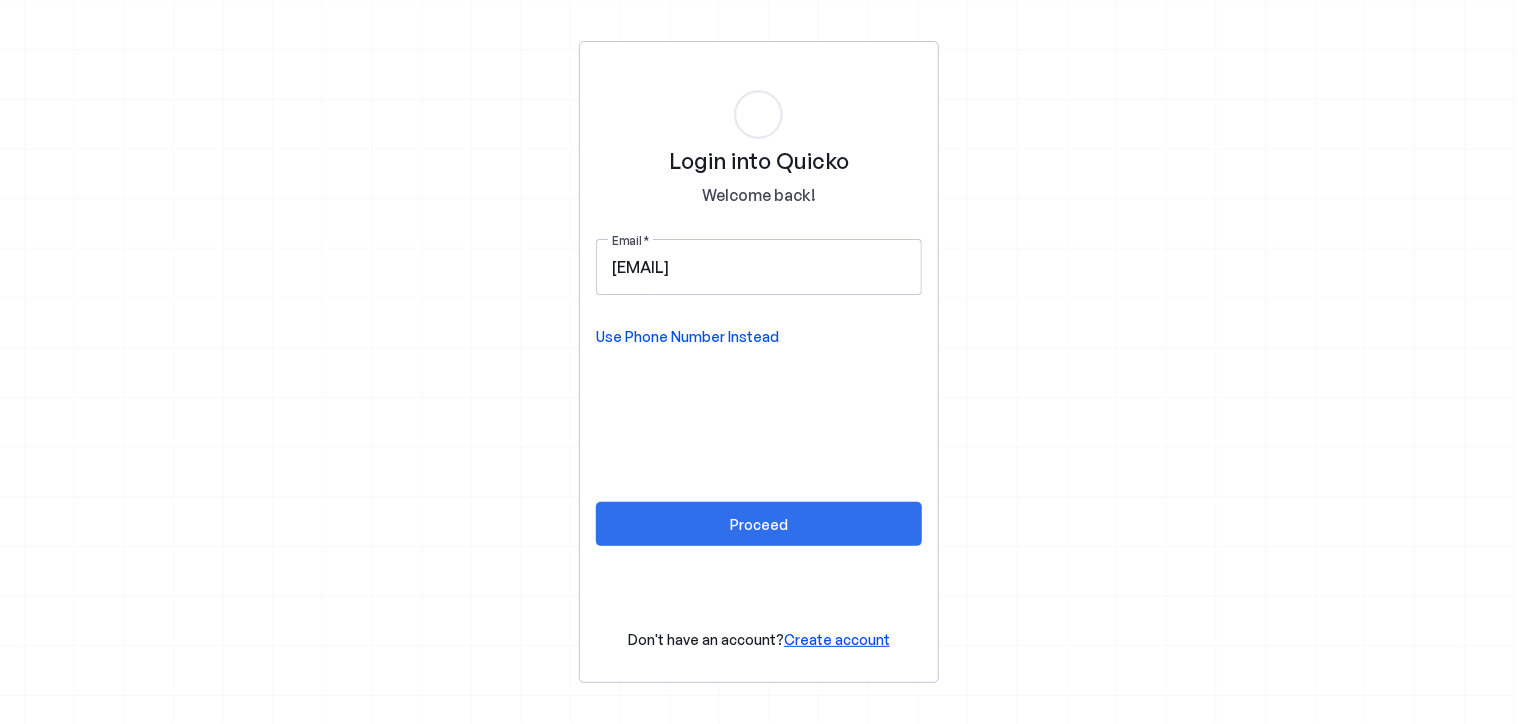 click on "Proceed" at bounding box center [759, 524] 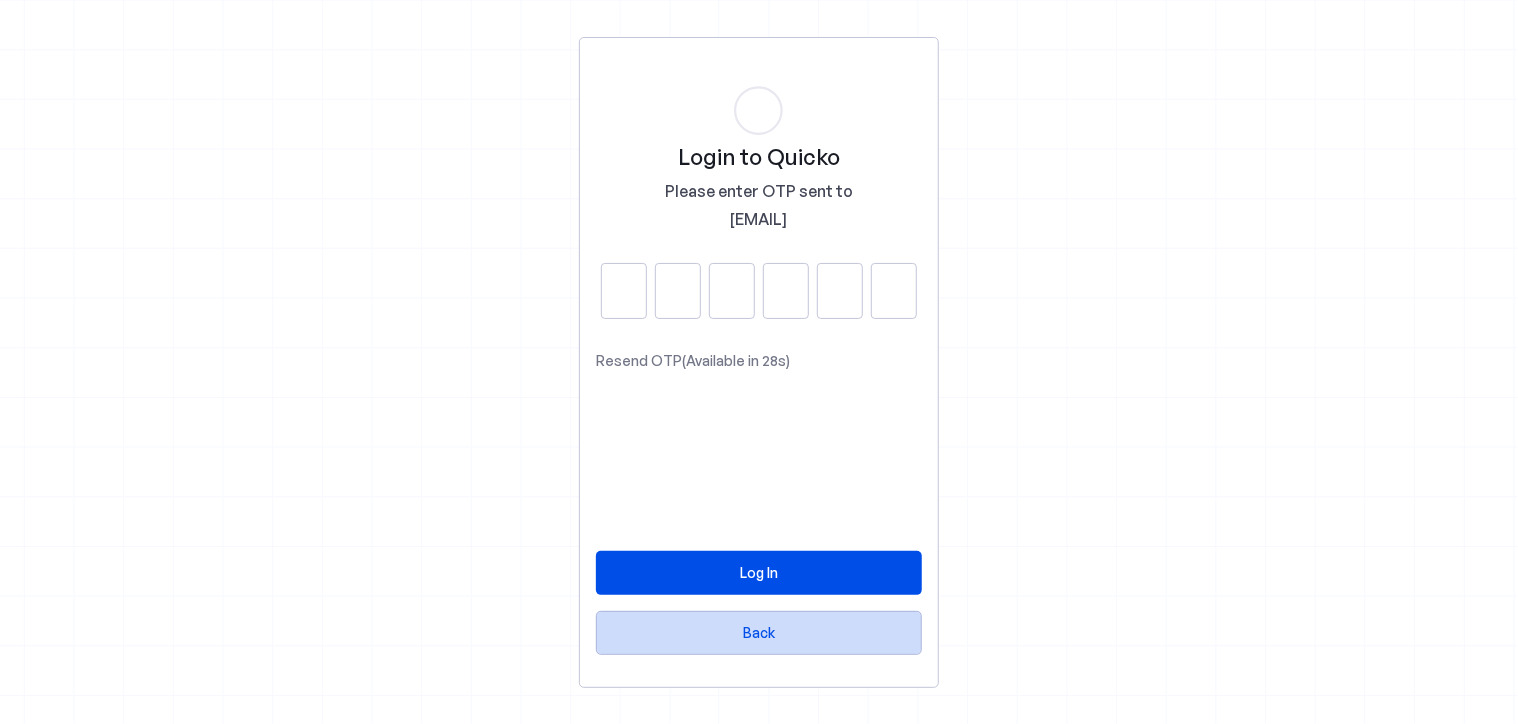 click on "Back" at bounding box center [759, 632] 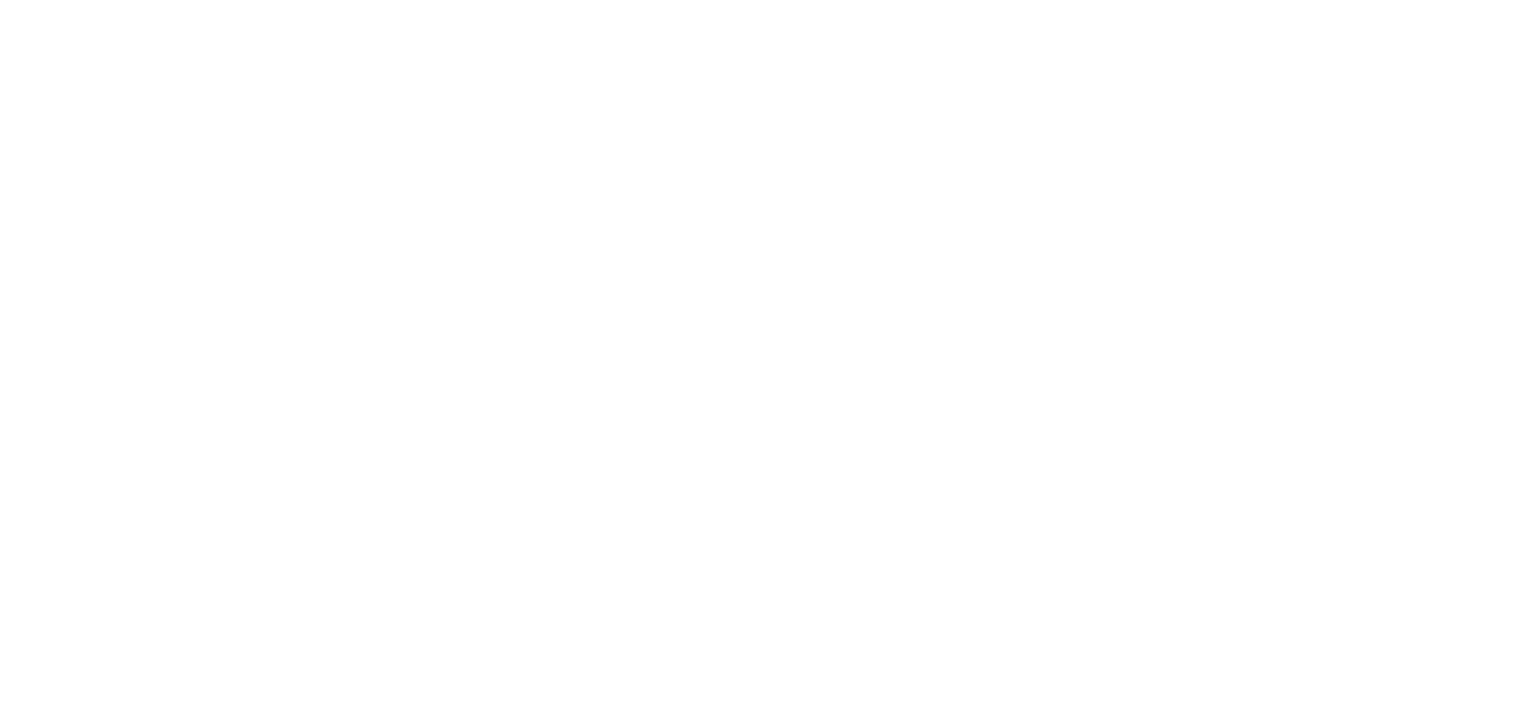 scroll, scrollTop: 0, scrollLeft: 0, axis: both 